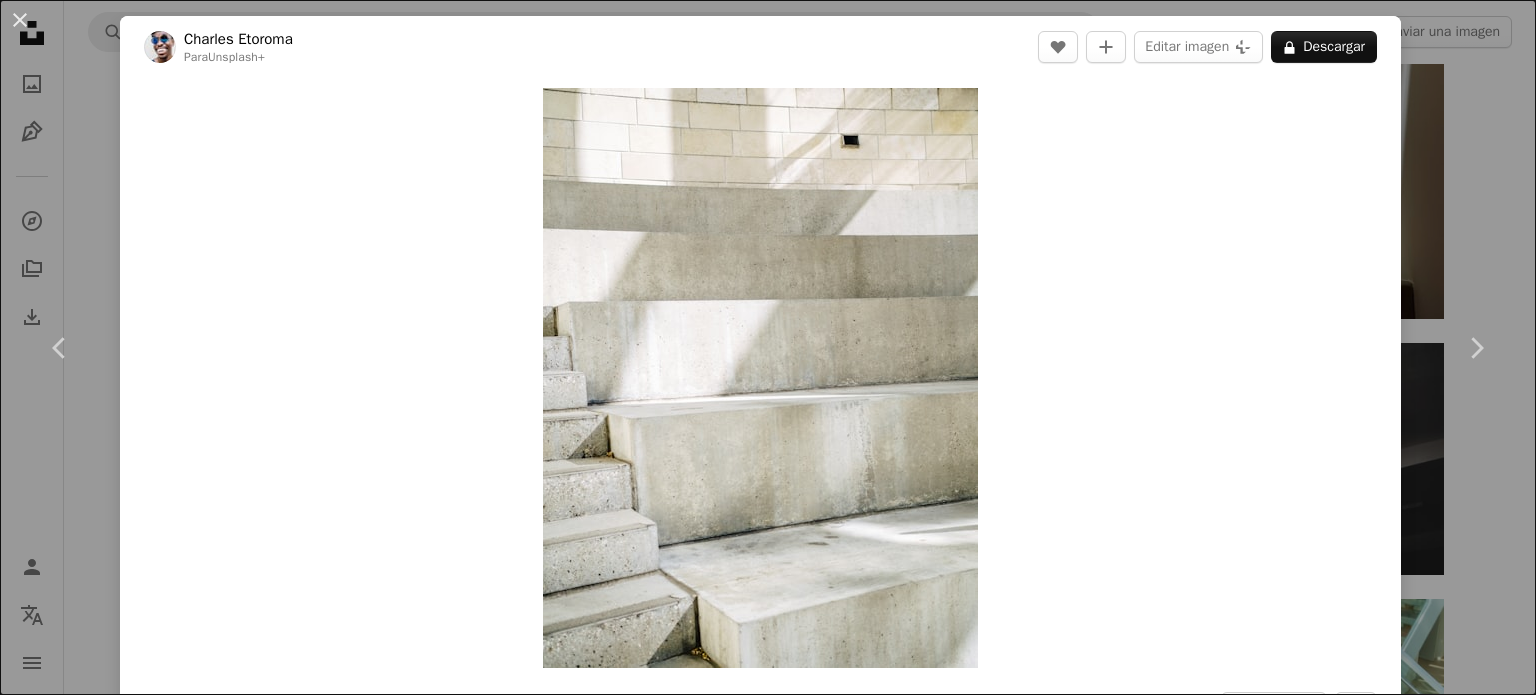scroll, scrollTop: 16400, scrollLeft: 0, axis: vertical 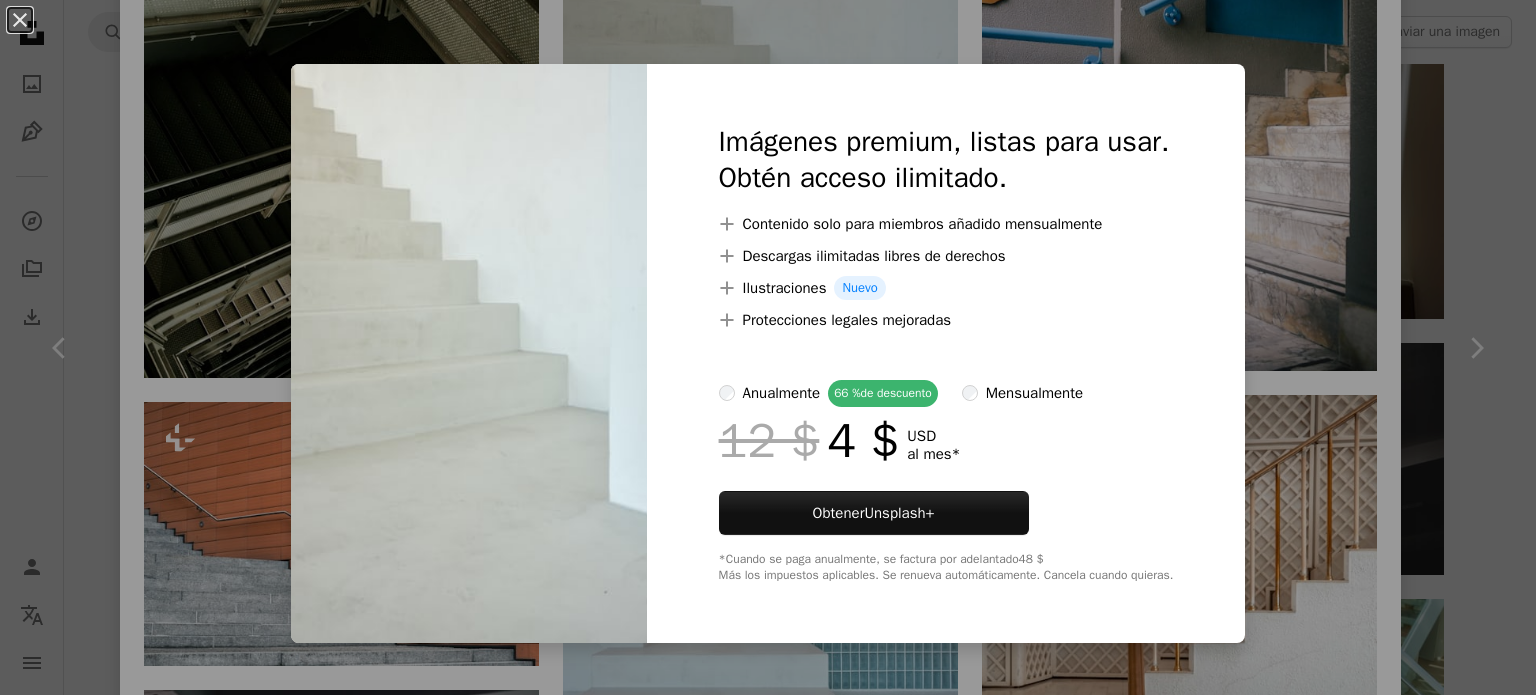click on "An X shape Imágenes premium, listas para usar. Obtén acceso ilimitado. A plus sign Contenido solo para miembros añadido mensualmente A plus sign Descargas ilimitadas libres de derechos A plus sign Ilustraciones  Nuevo A plus sign Protecciones legales mejoradas anualmente 66 %  de descuento mensualmente 12 $   4 $ USD al mes * Obtener  Unsplash+ *Cuando se paga anualmente, se factura por adelantado  48 $ Más los impuestos aplicables. Se renueva automáticamente. Cancela cuando quieras." at bounding box center (768, 347) 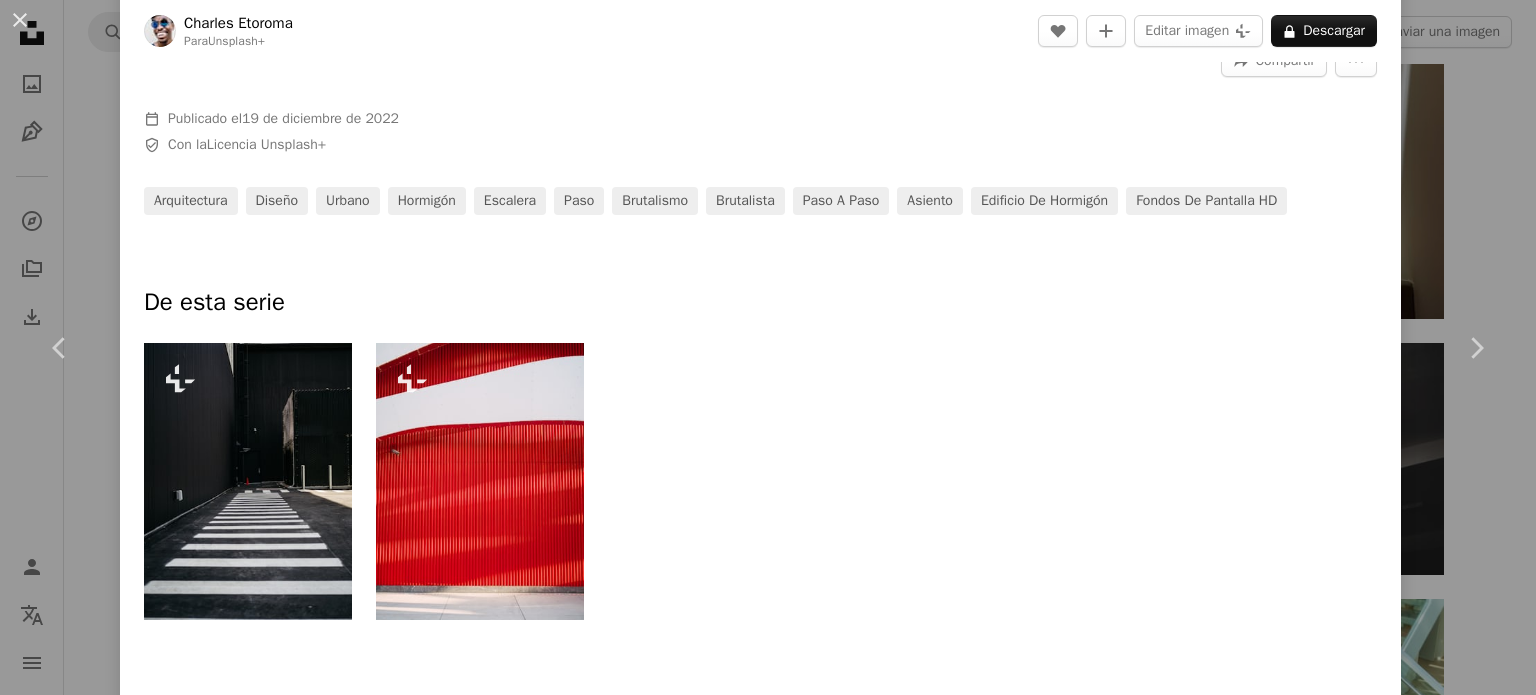 scroll, scrollTop: 500, scrollLeft: 0, axis: vertical 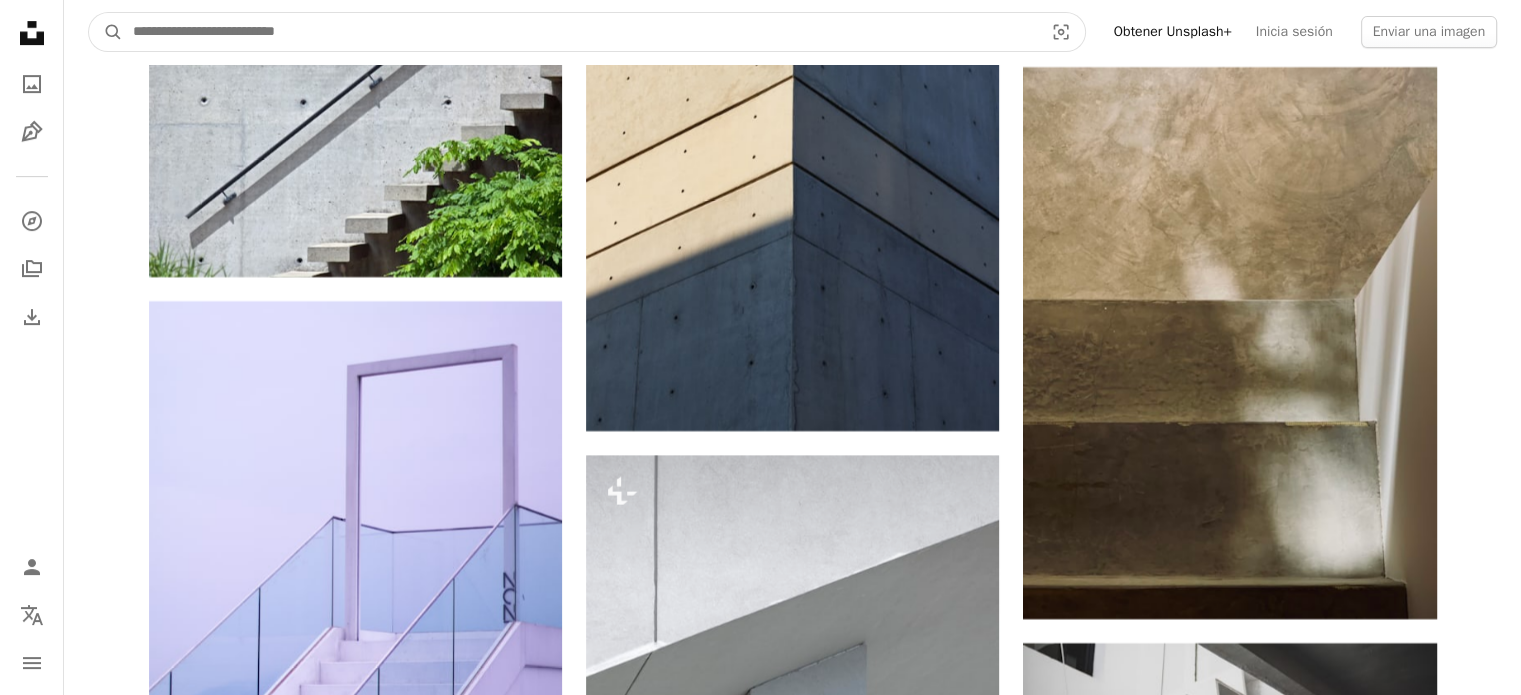 click at bounding box center [580, 32] 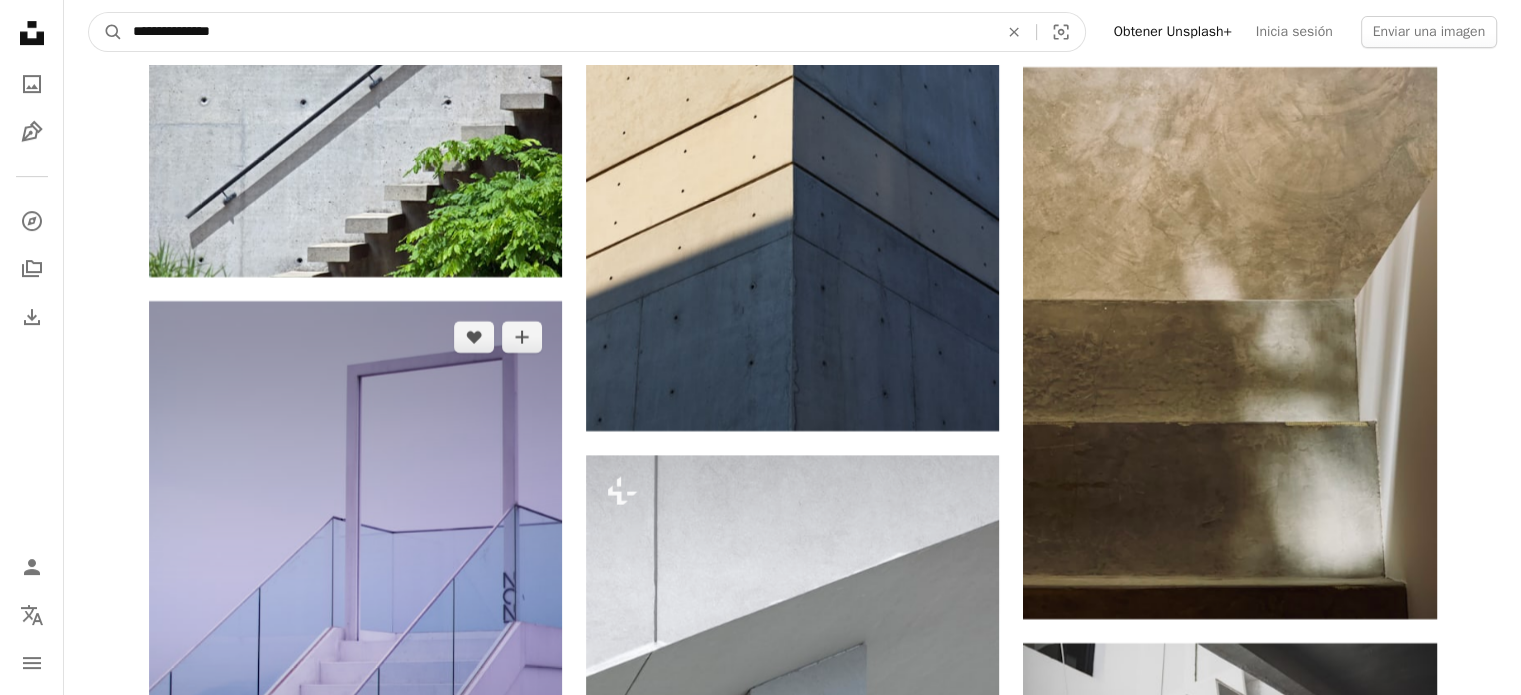 type on "**********" 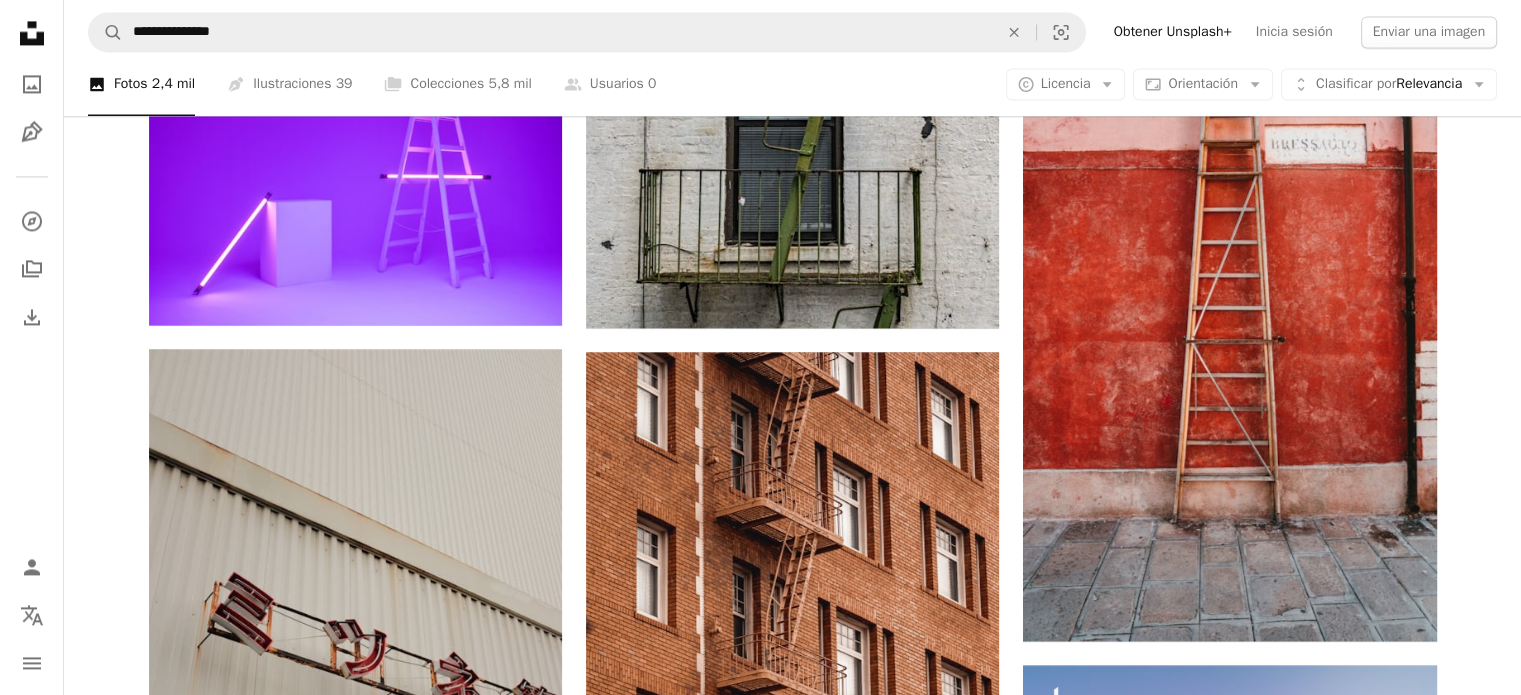 scroll, scrollTop: 3300, scrollLeft: 0, axis: vertical 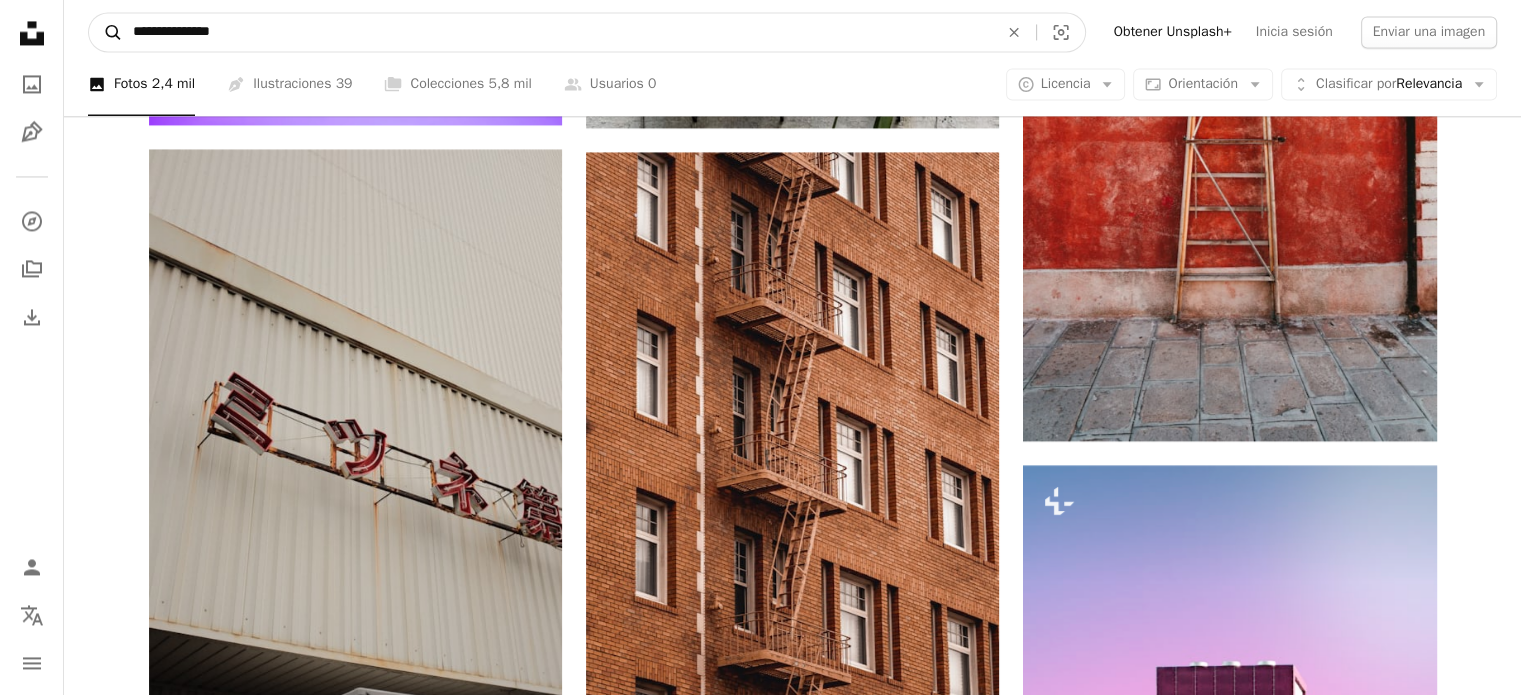 drag, startPoint x: 198, startPoint y: 26, endPoint x: 104, endPoint y: 34, distance: 94.33981 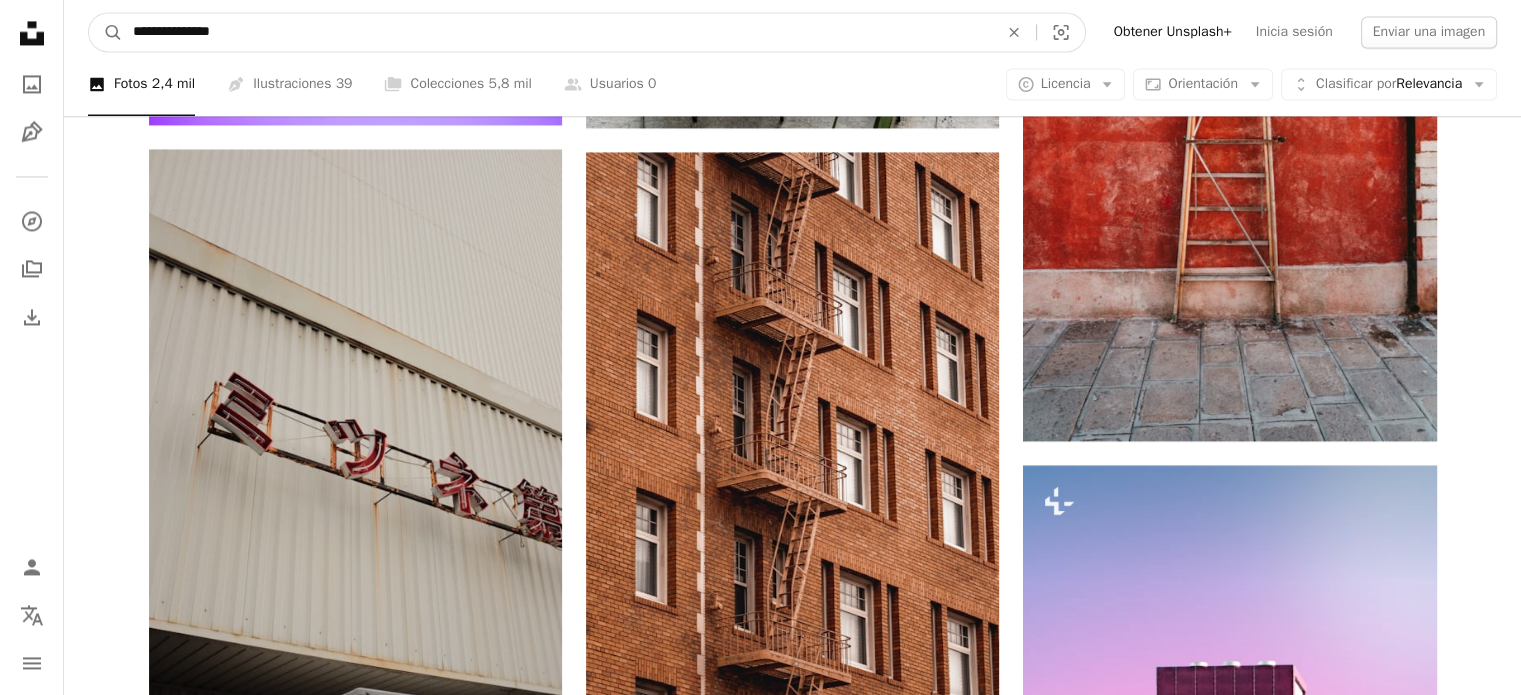 type on "******" 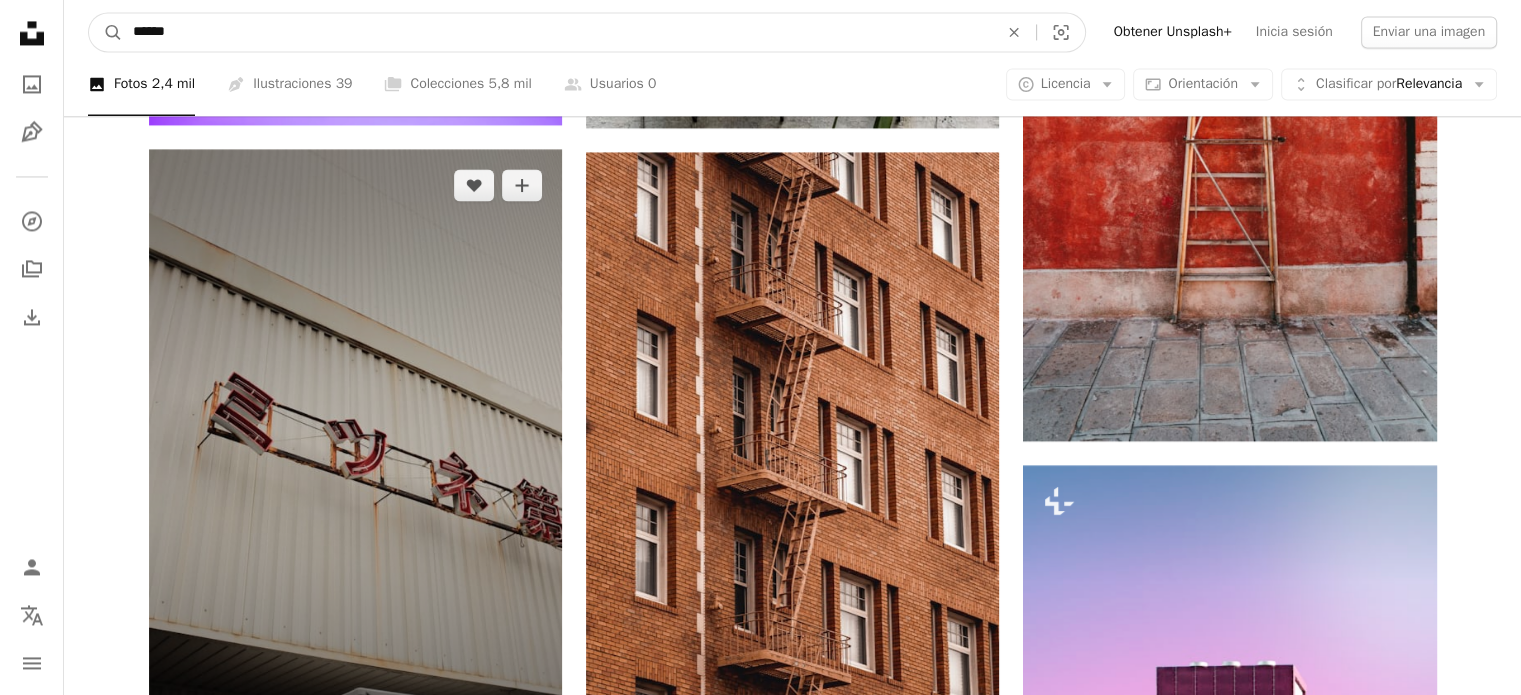 click on "A magnifying glass" at bounding box center (106, 32) 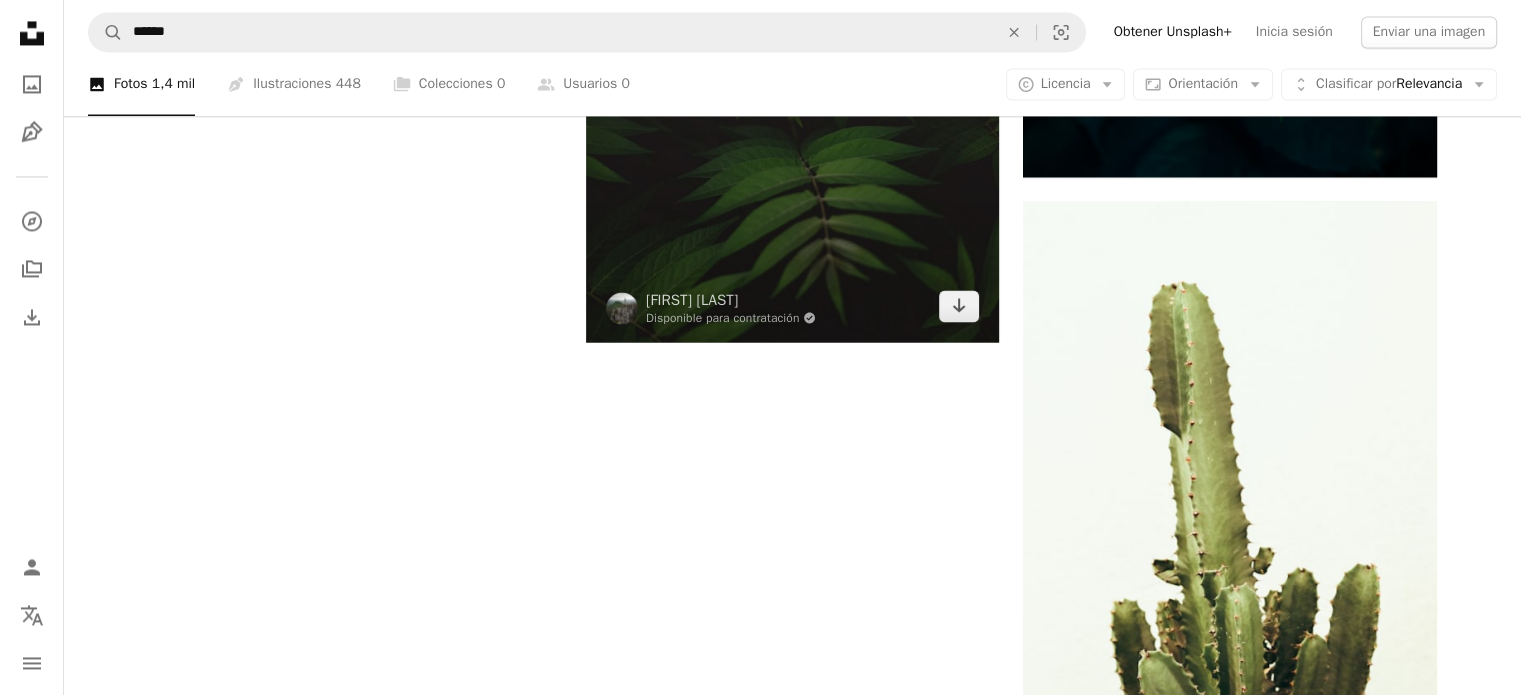 scroll, scrollTop: 3468, scrollLeft: 0, axis: vertical 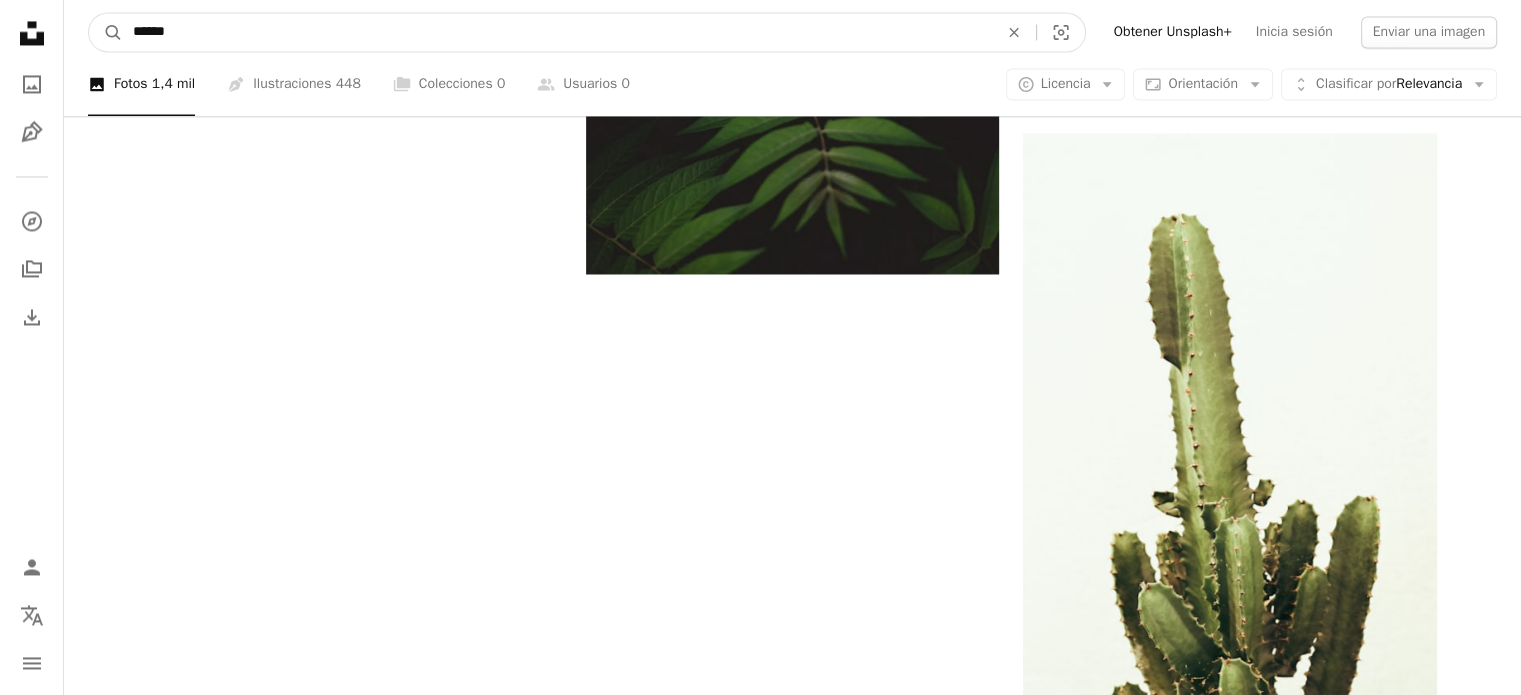 drag, startPoint x: 220, startPoint y: 26, endPoint x: 31, endPoint y: 22, distance: 189.04233 